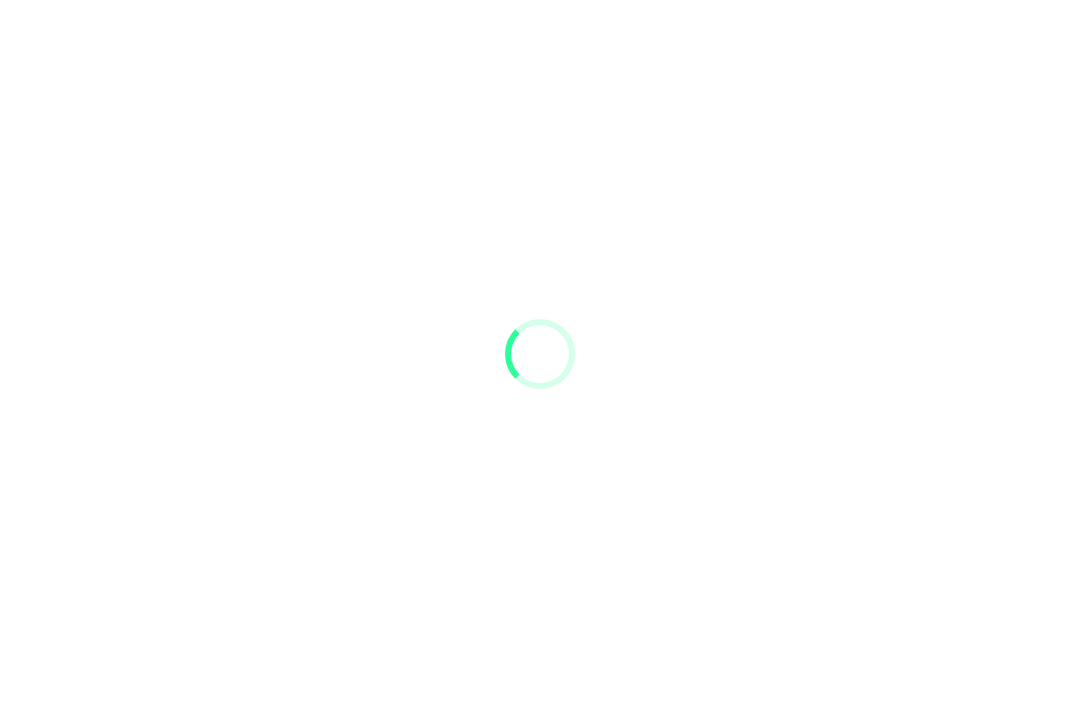 scroll, scrollTop: 0, scrollLeft: 0, axis: both 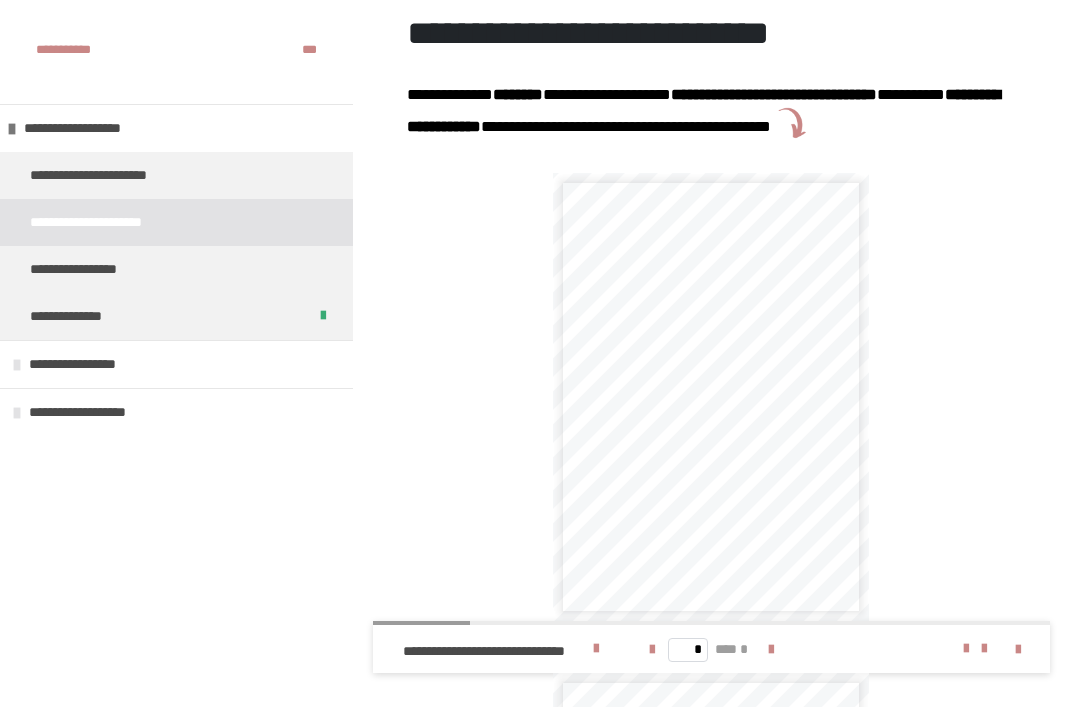 click on "**********" at bounding box center [92, 364] 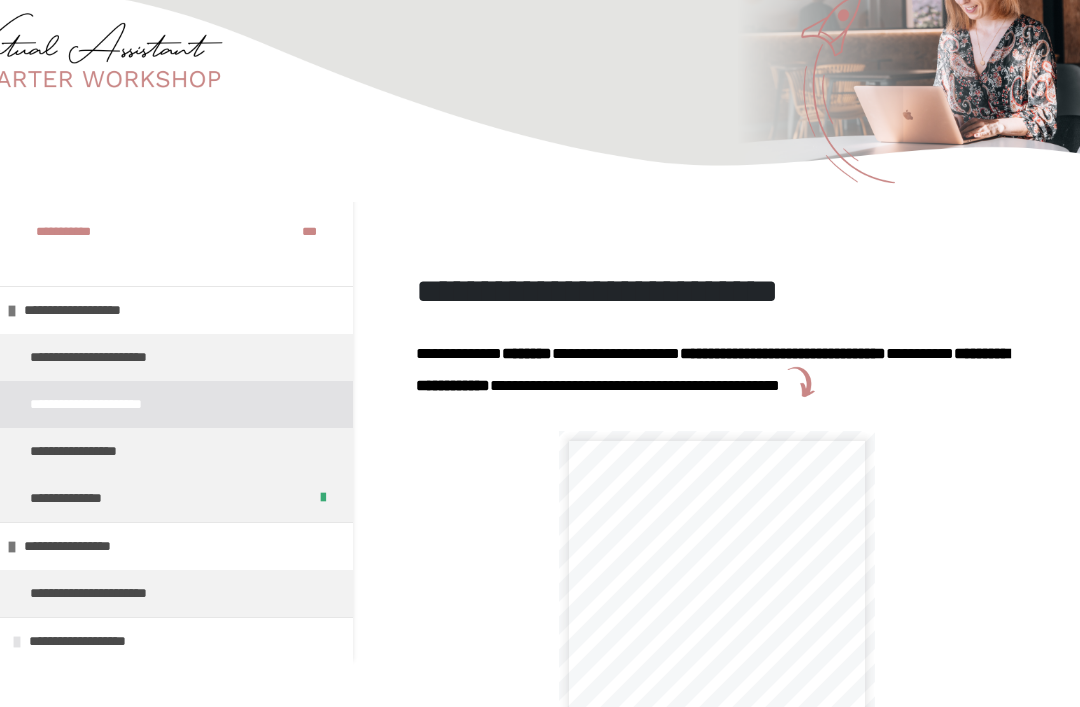 scroll, scrollTop: 0, scrollLeft: 0, axis: both 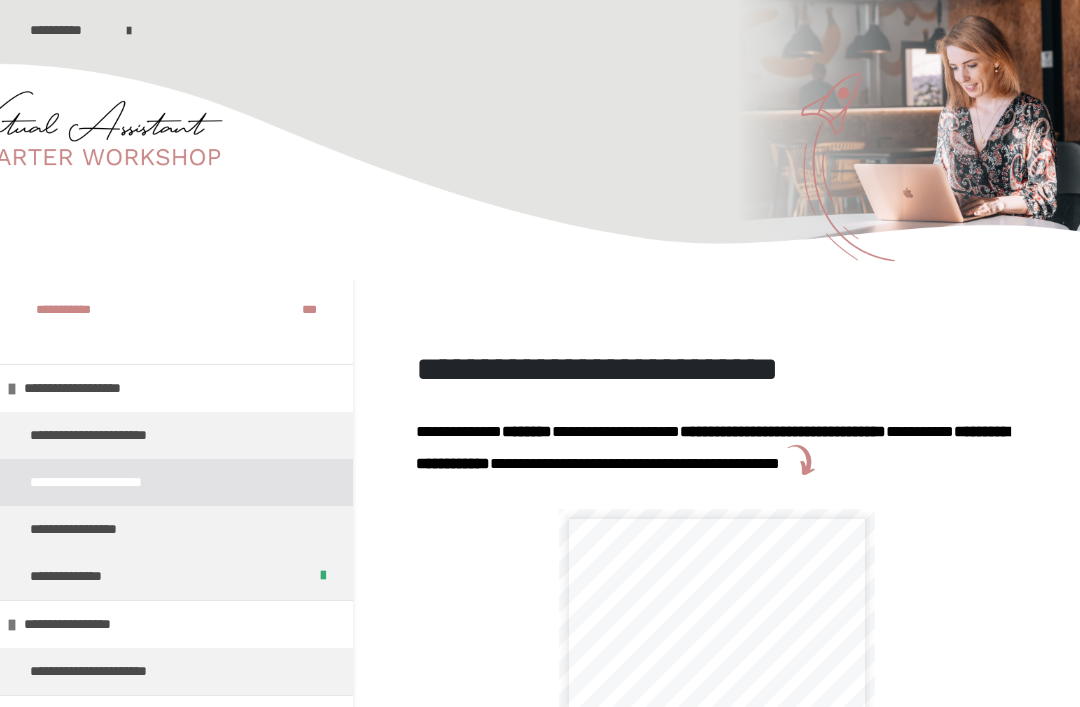 click on "**********" at bounding box center [68, 30] 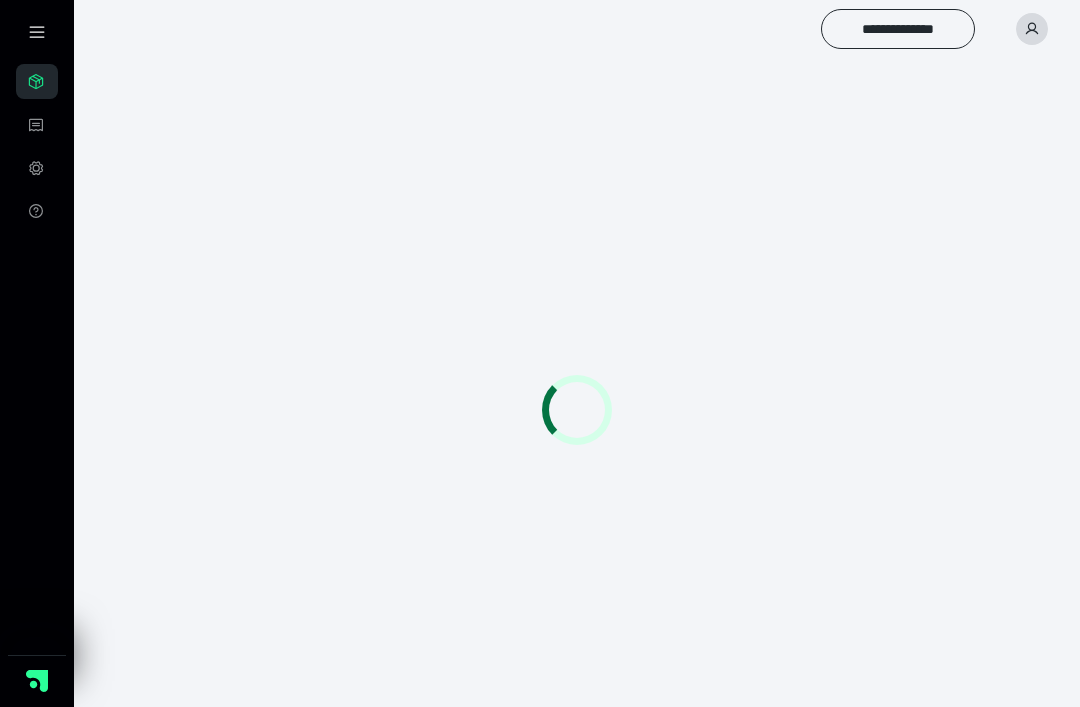 scroll, scrollTop: 0, scrollLeft: 0, axis: both 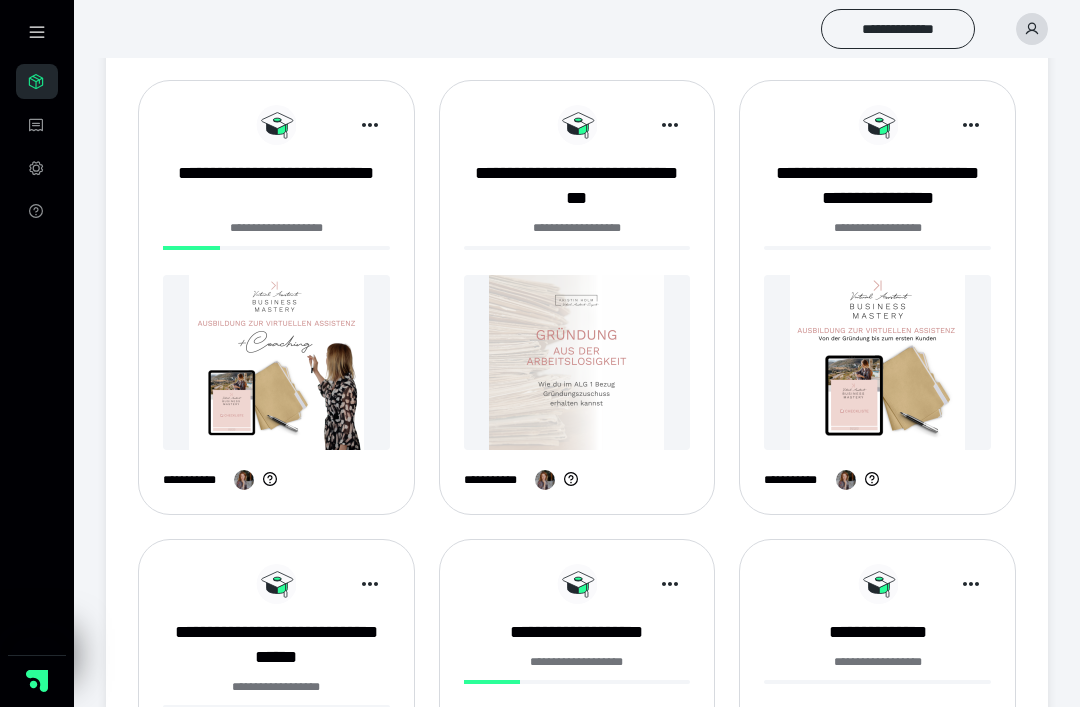 click at bounding box center [276, 362] 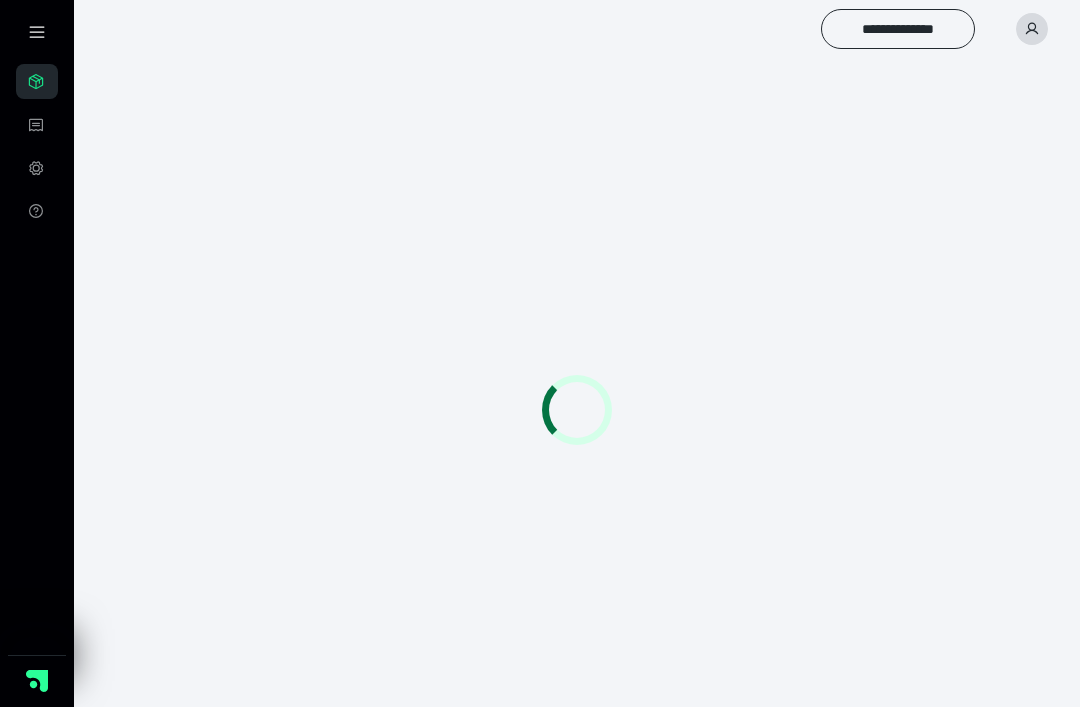 scroll, scrollTop: 0, scrollLeft: 0, axis: both 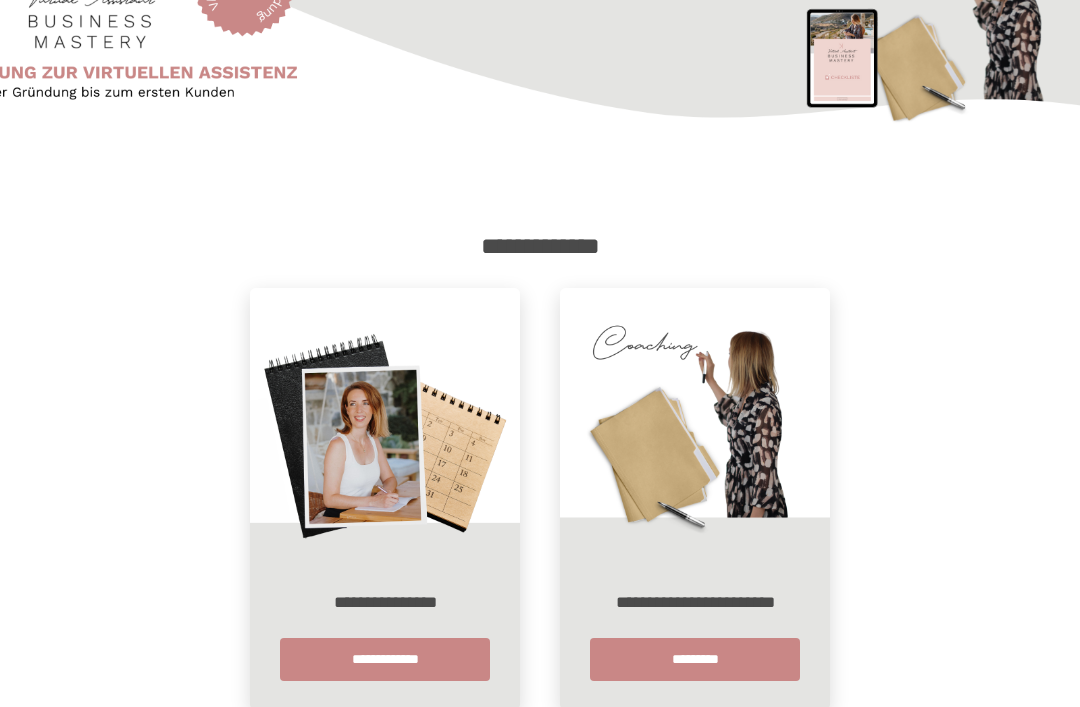 click on "*********" at bounding box center (695, 659) 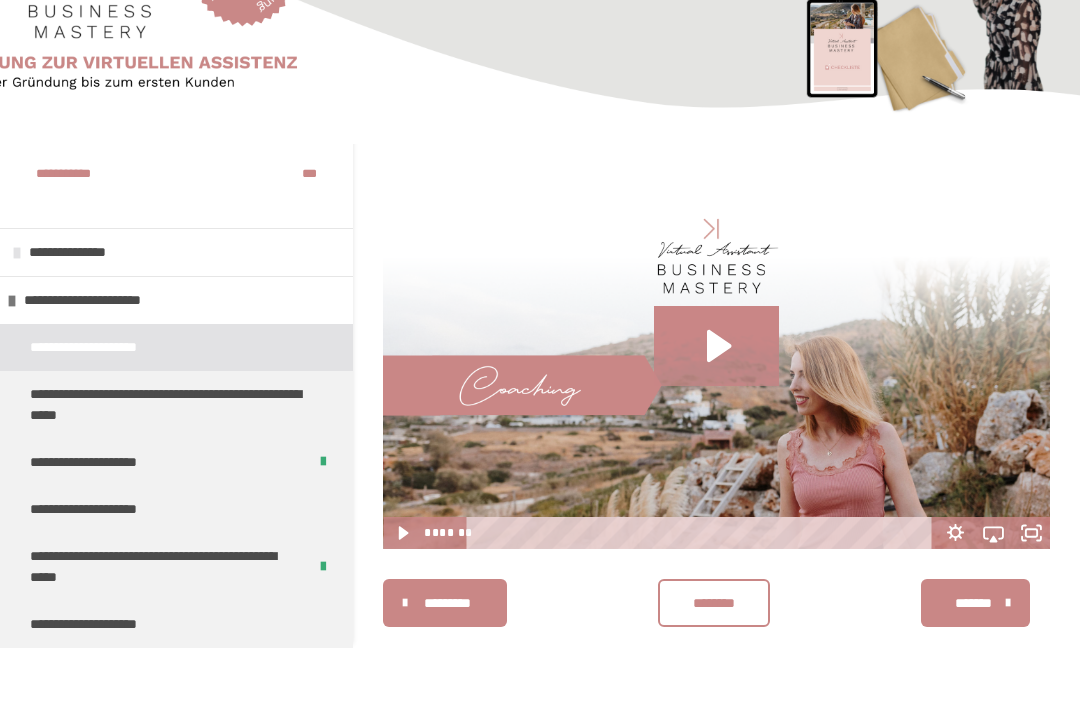 scroll, scrollTop: 63, scrollLeft: 0, axis: vertical 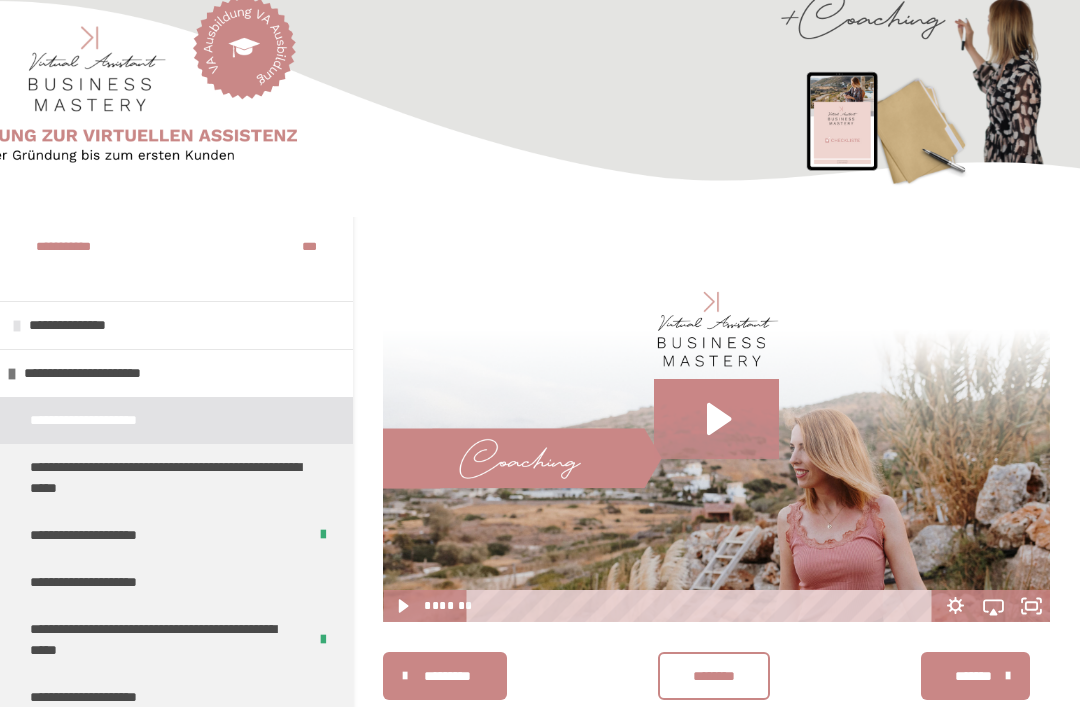 click on "**********" at bounding box center [82, 325] 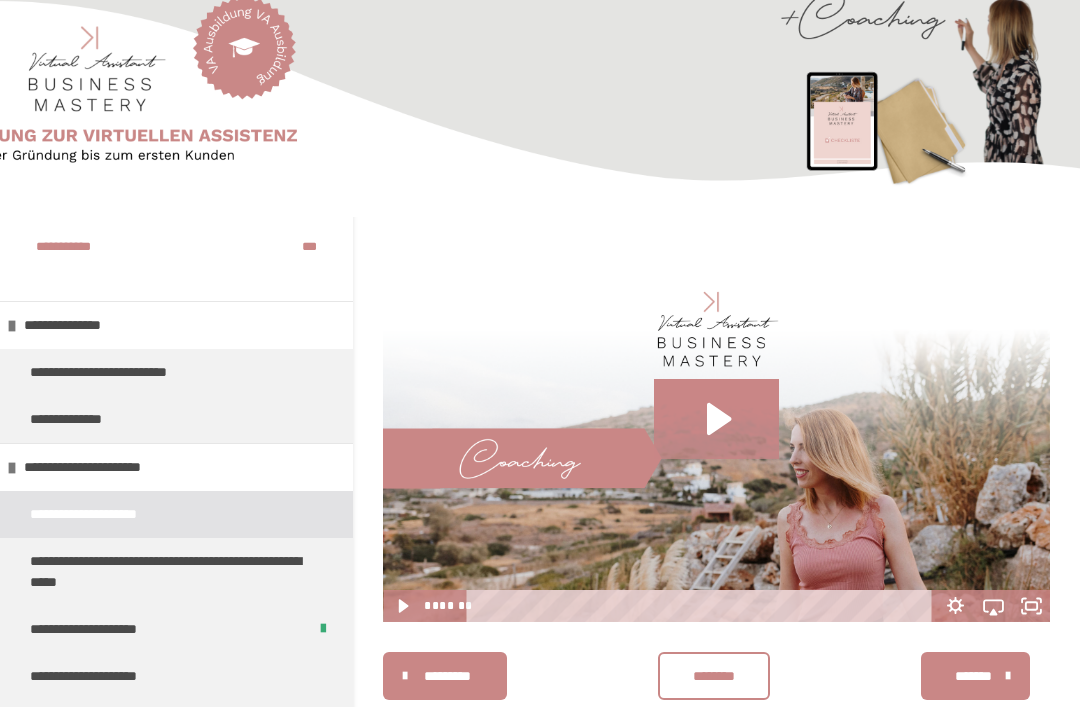 click on "**********" at bounding box center (127, 372) 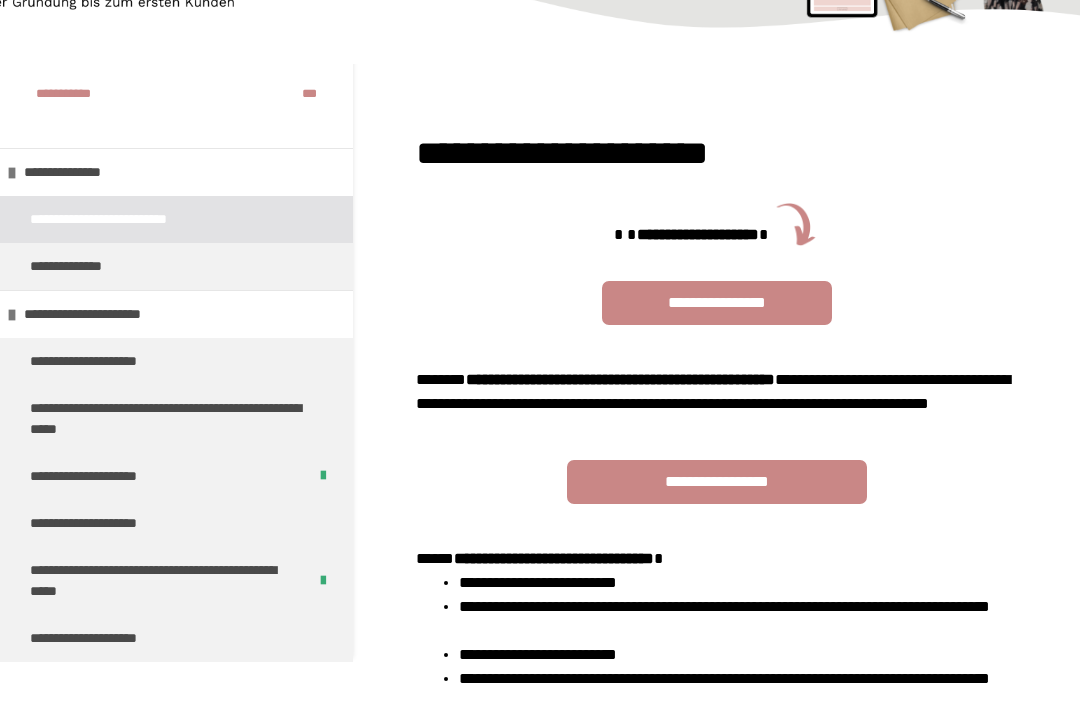 scroll, scrollTop: 0, scrollLeft: 0, axis: both 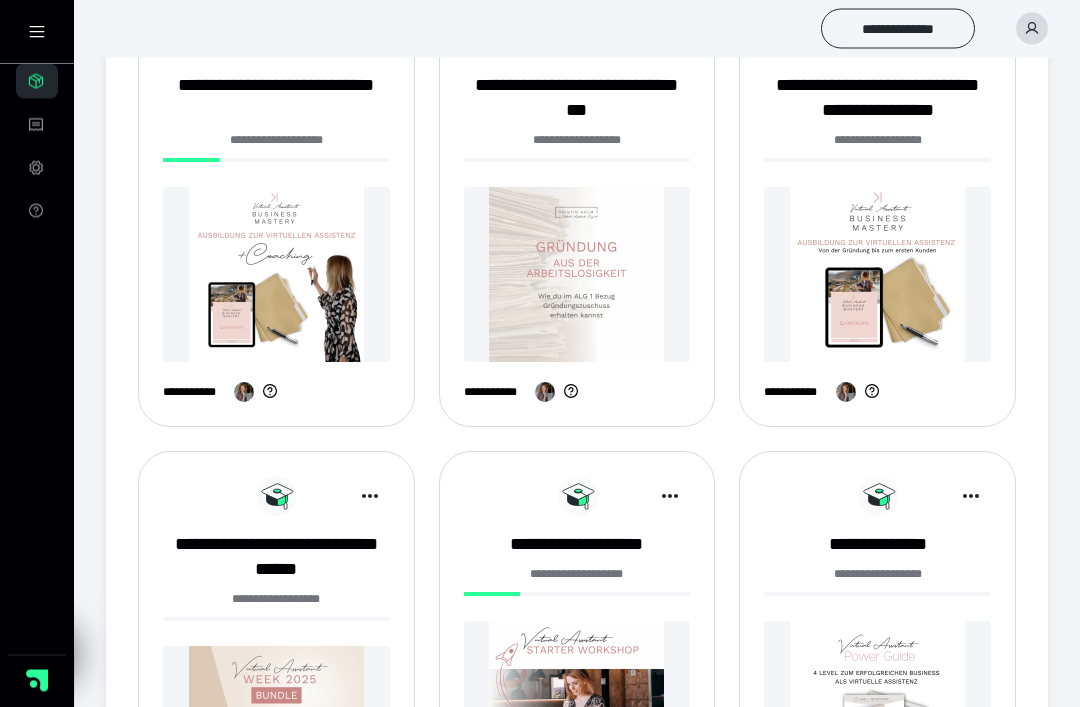 click at bounding box center [877, 275] 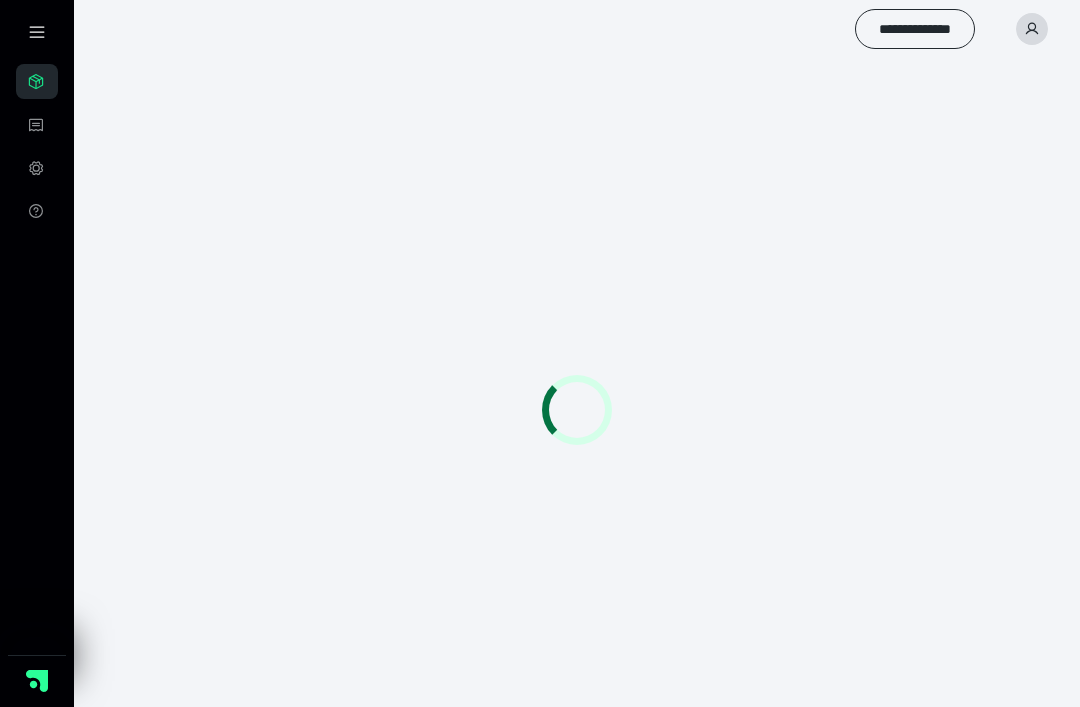 scroll, scrollTop: 0, scrollLeft: 0, axis: both 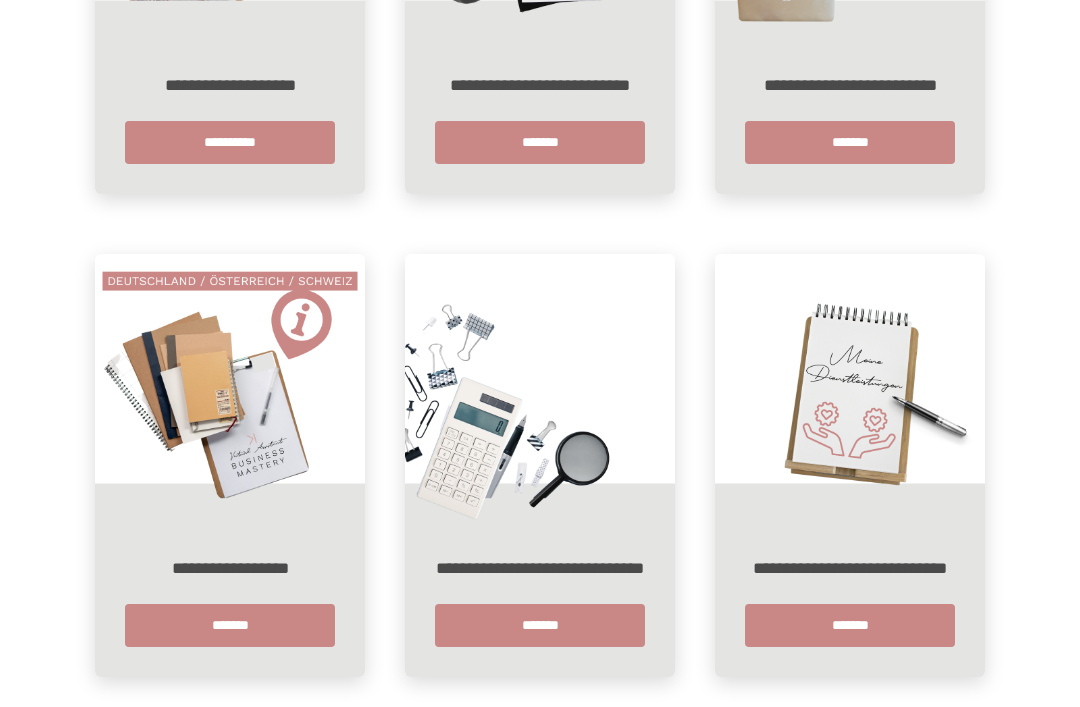 click on "*******" at bounding box center [230, 625] 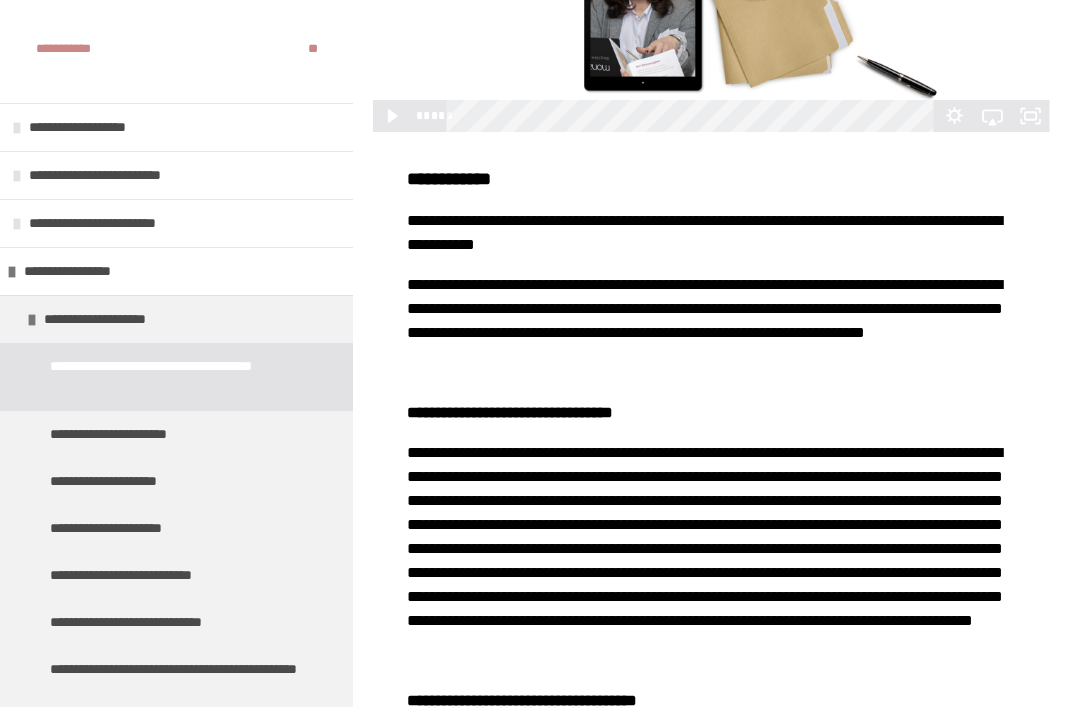 scroll, scrollTop: 847, scrollLeft: 0, axis: vertical 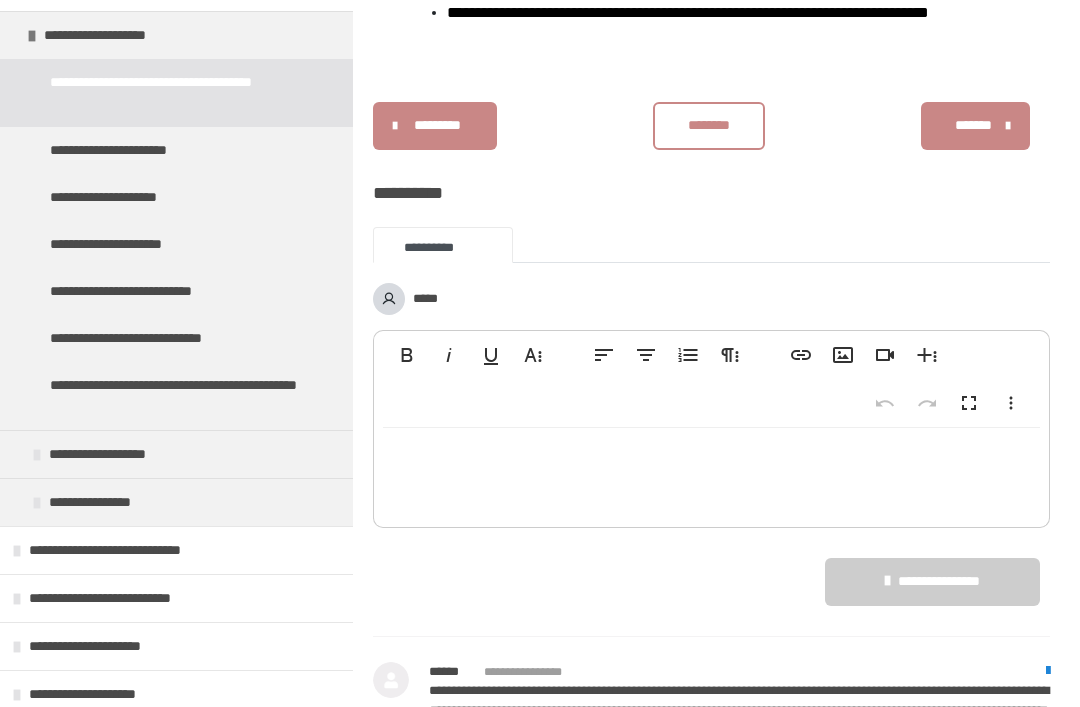 click on "*******" at bounding box center [973, 126] 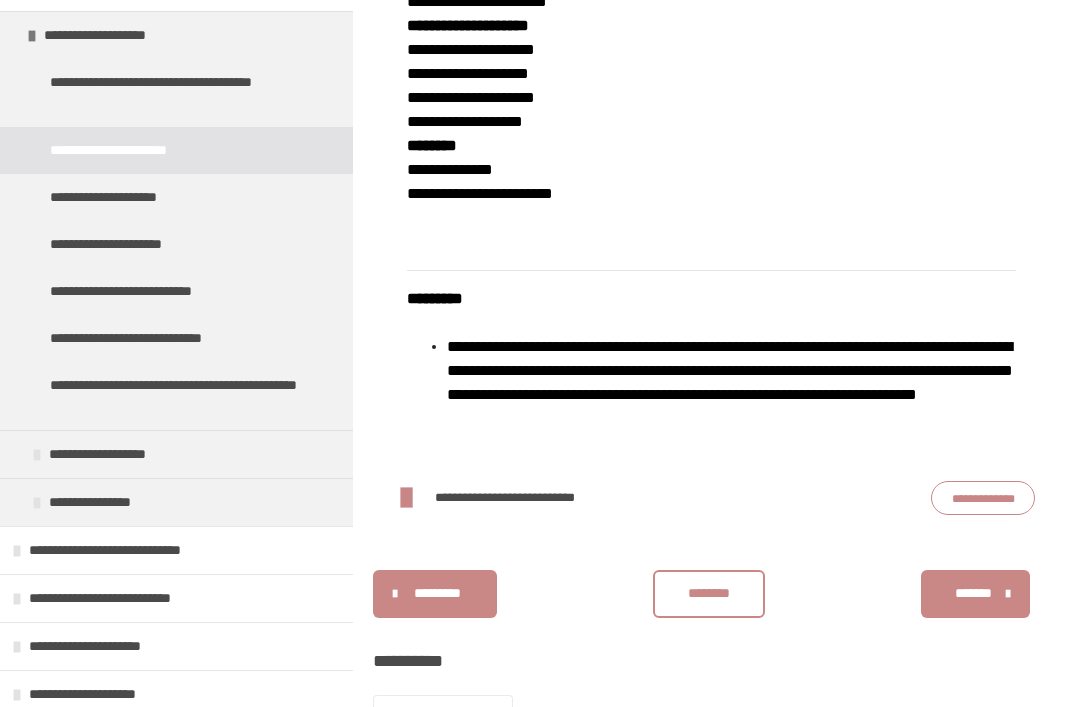 scroll, scrollTop: 2139, scrollLeft: 0, axis: vertical 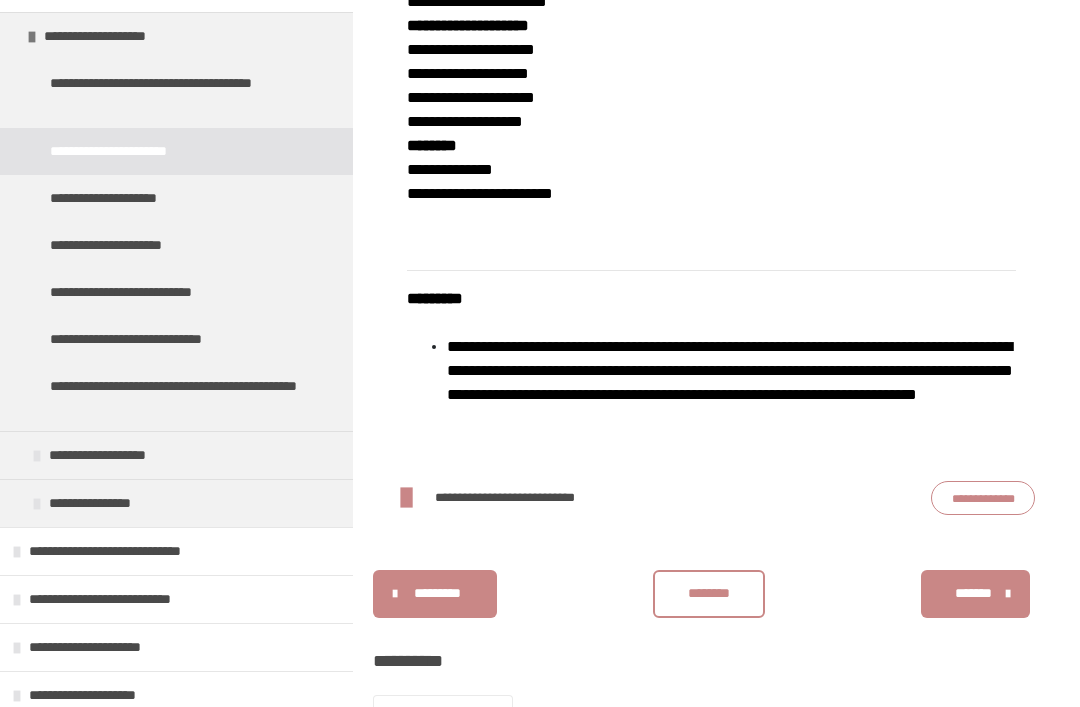 click on "**********" at bounding box center [983, 498] 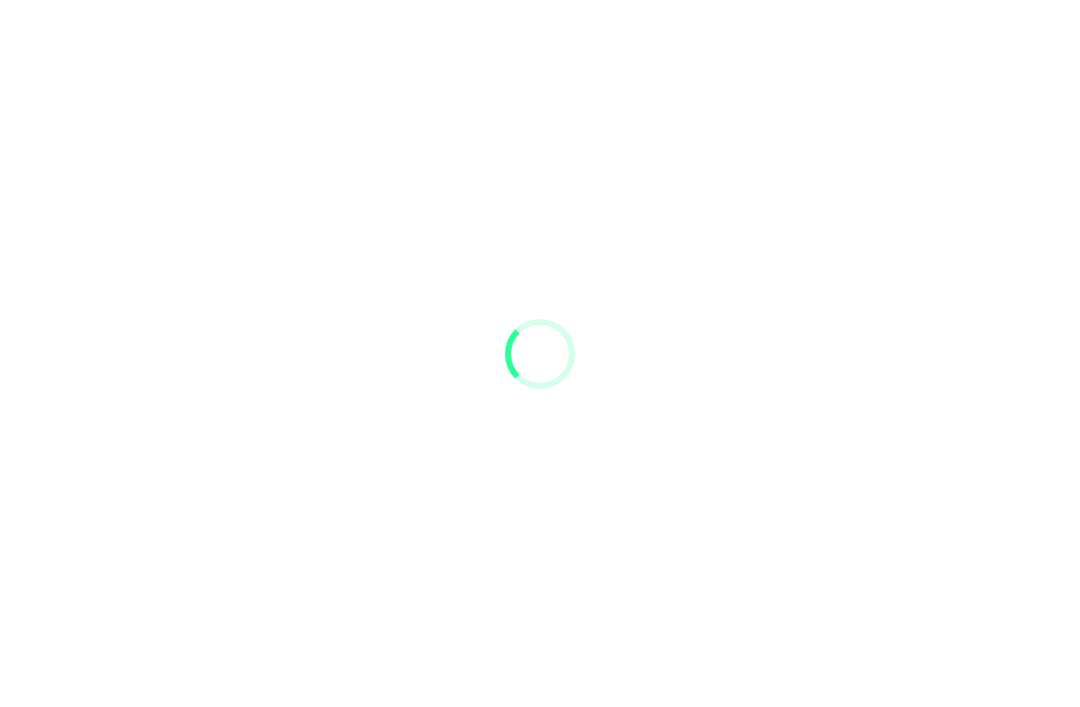 scroll, scrollTop: 64, scrollLeft: 0, axis: vertical 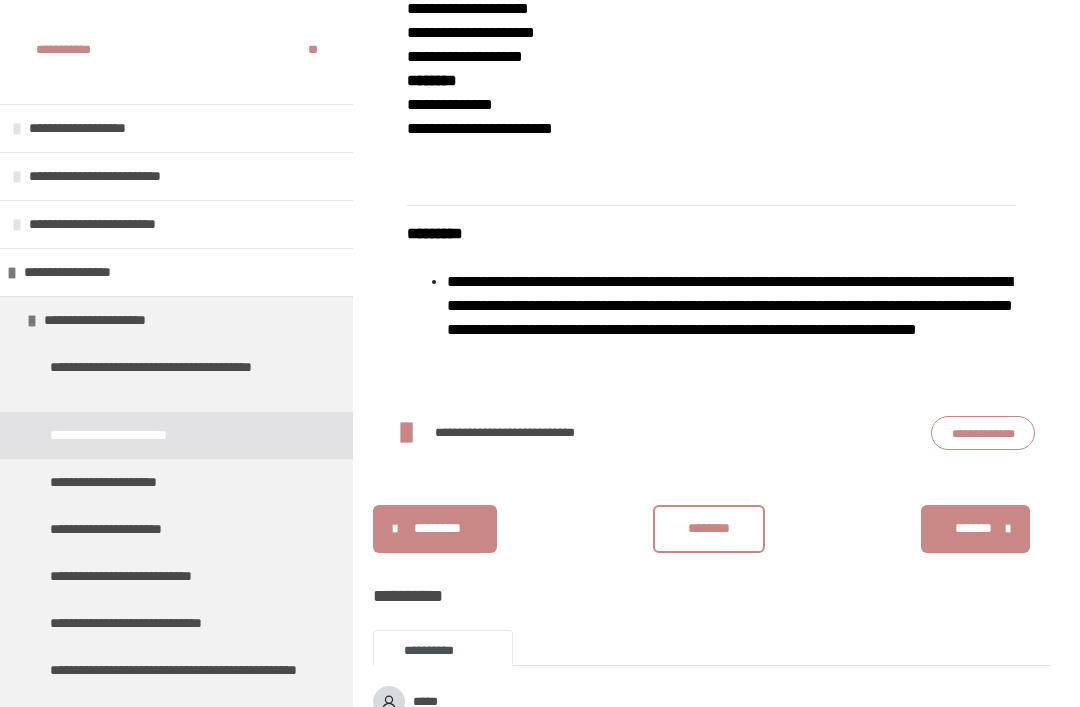 click on "*******" at bounding box center [973, 528] 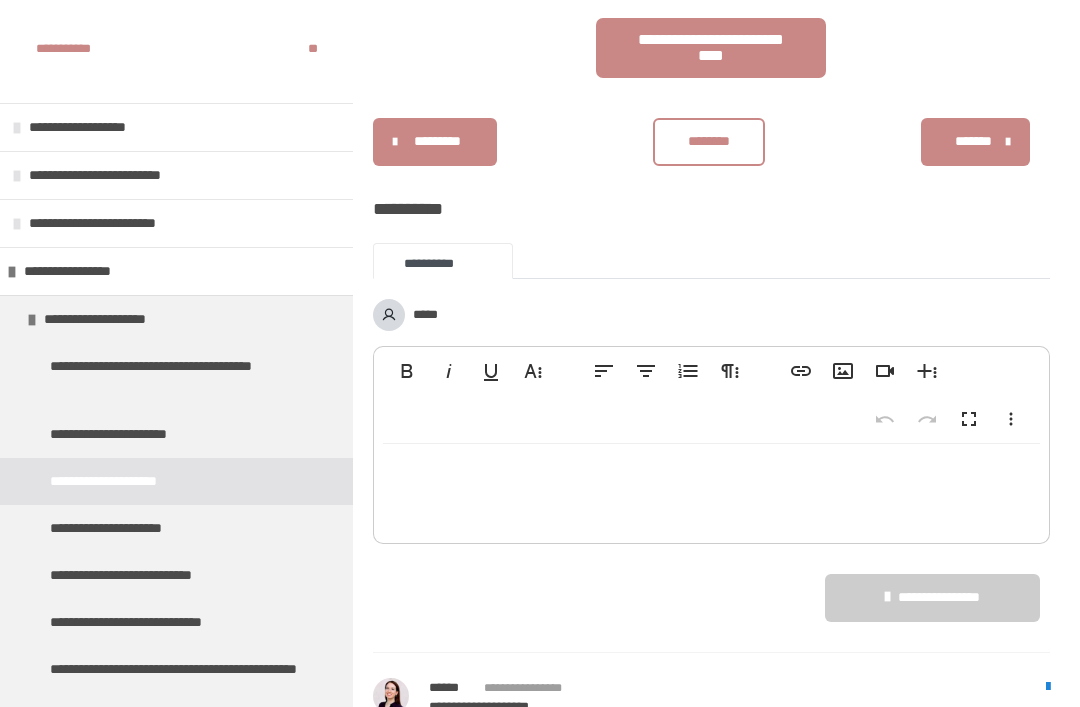 scroll, scrollTop: 1064, scrollLeft: 0, axis: vertical 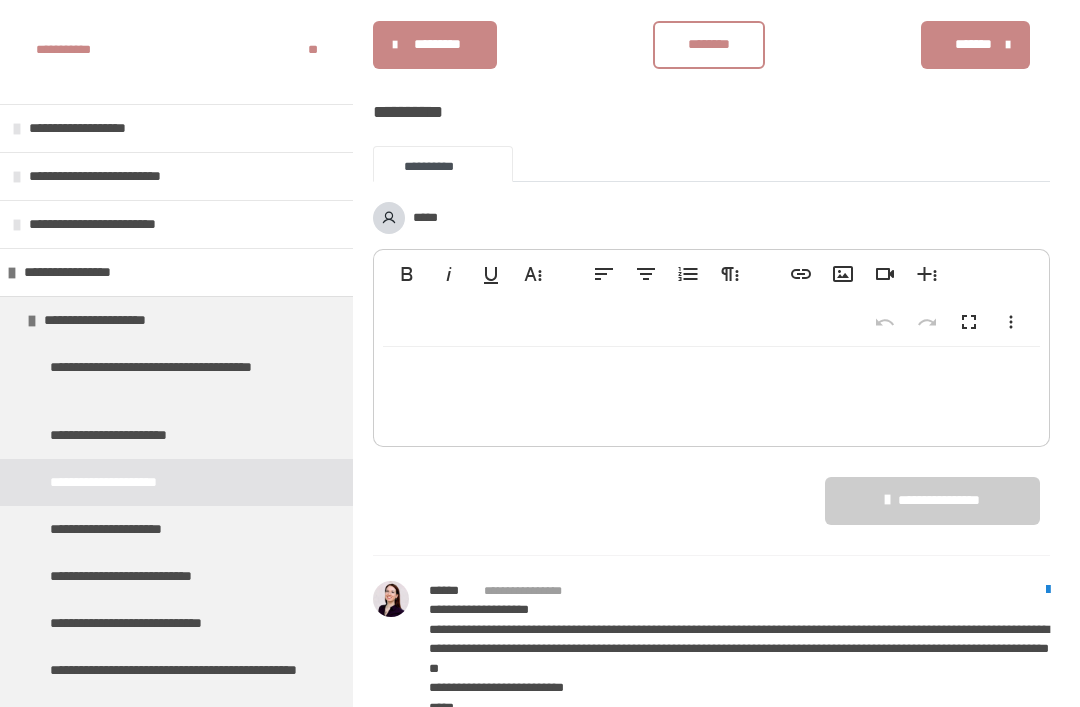 click on "**********" at bounding box center (132, 529) 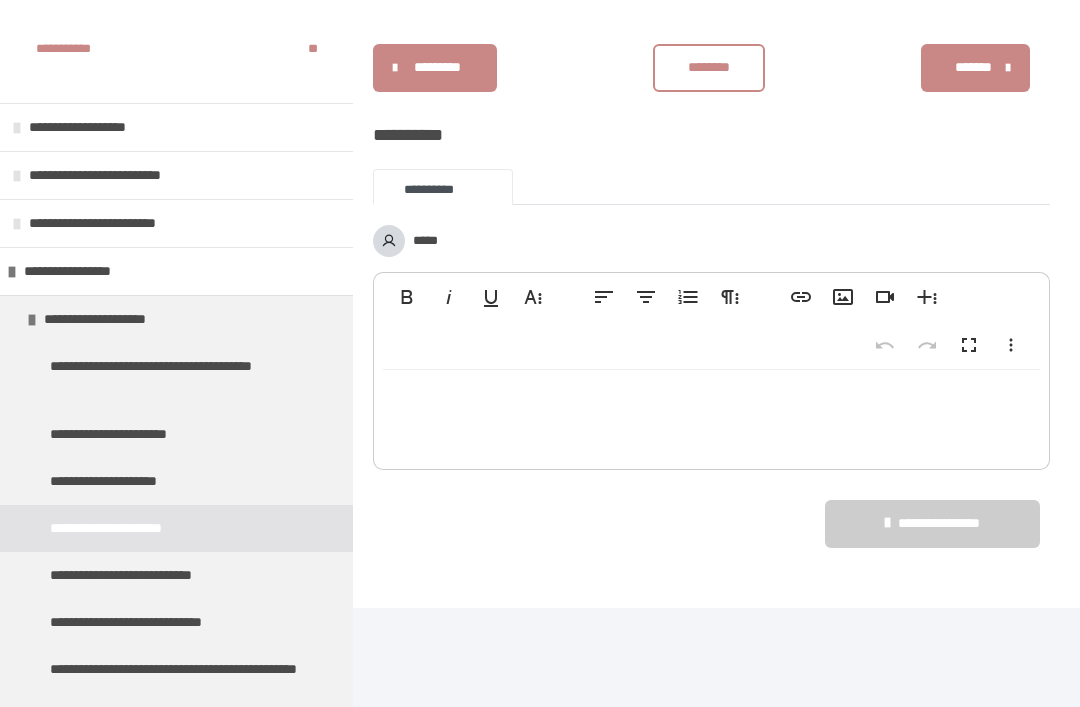 scroll, scrollTop: 1720, scrollLeft: 0, axis: vertical 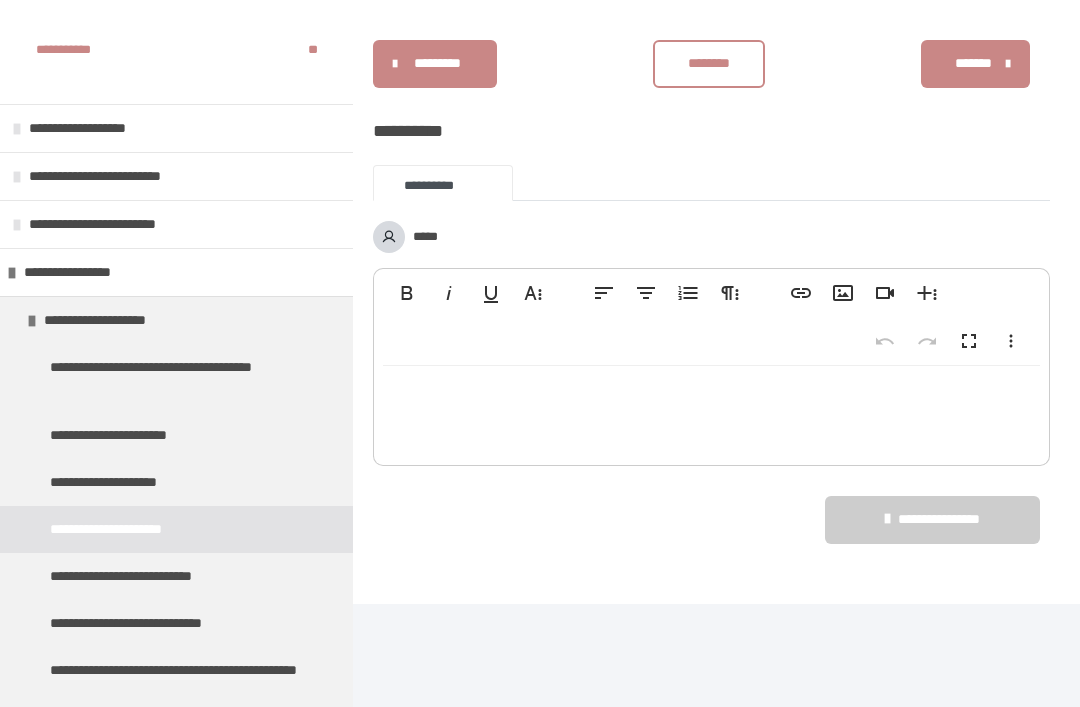 click at bounding box center (1008, 64) 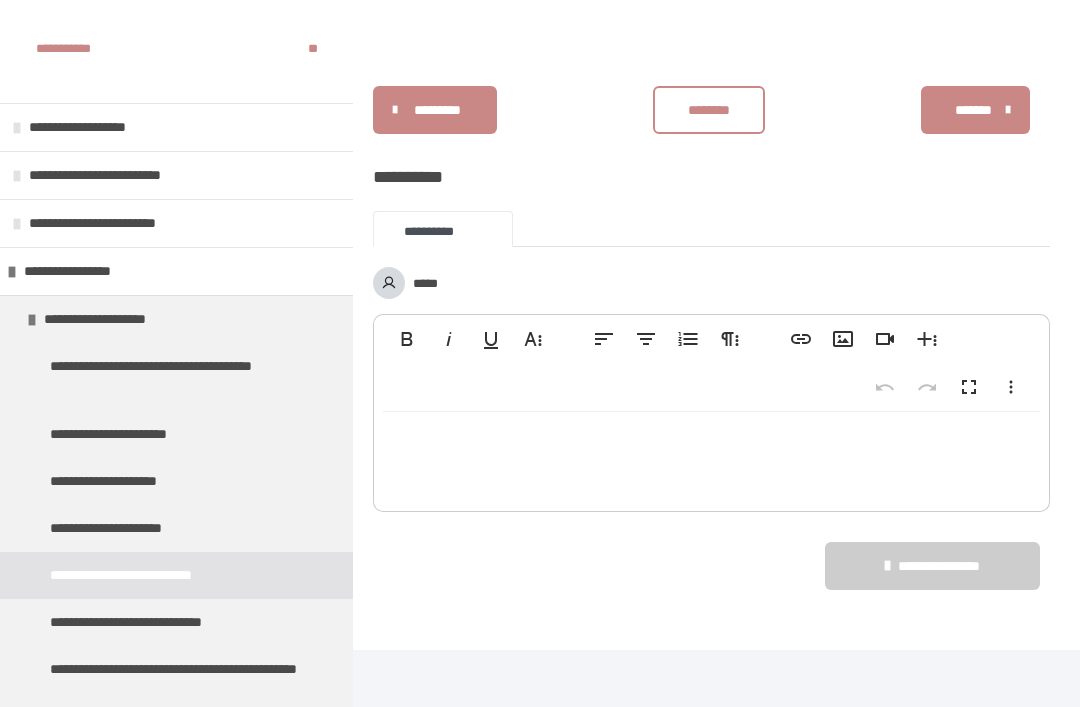 scroll, scrollTop: 2524, scrollLeft: 0, axis: vertical 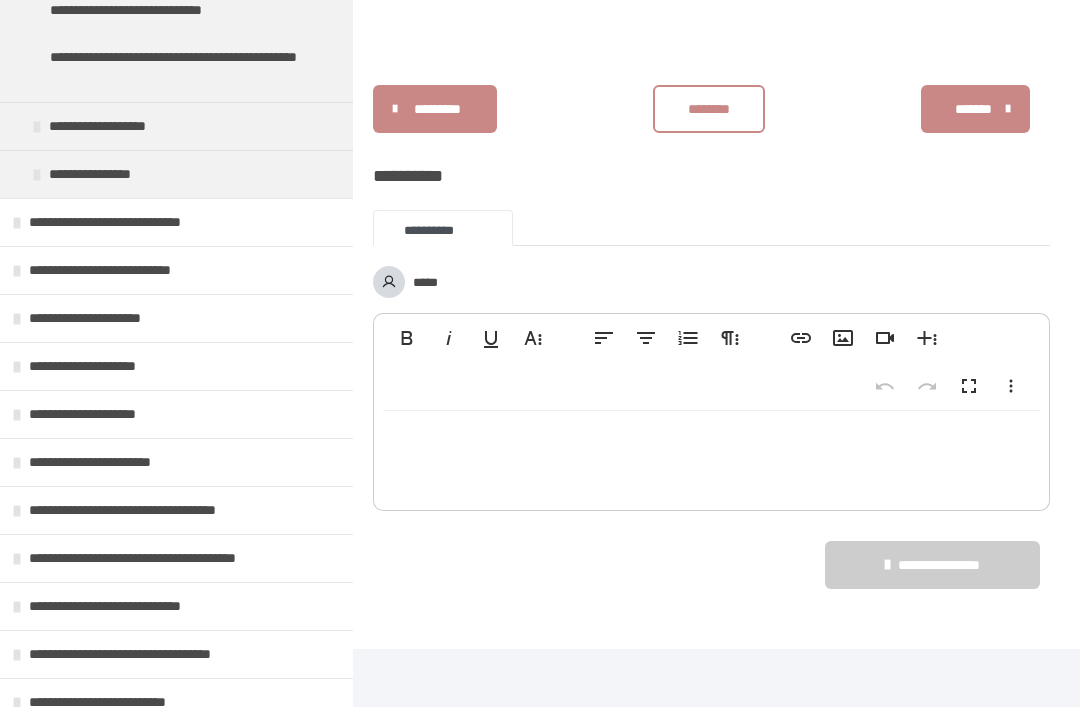 click on "**********" at bounding box center [170, 510] 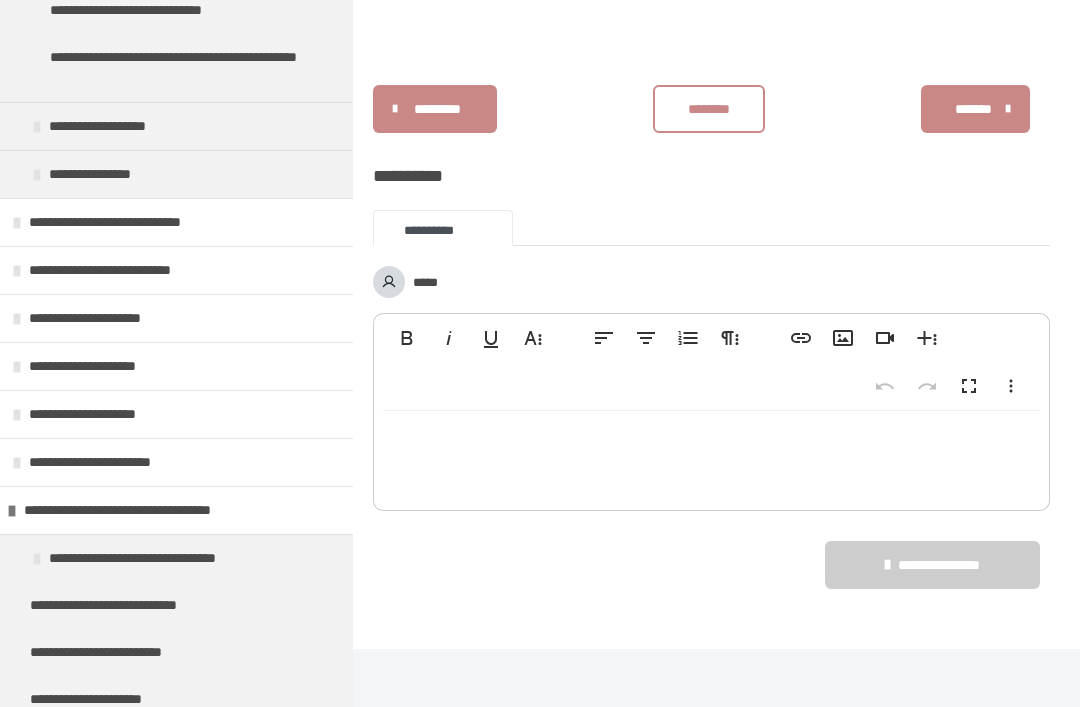 click on "**********" at bounding box center (164, 558) 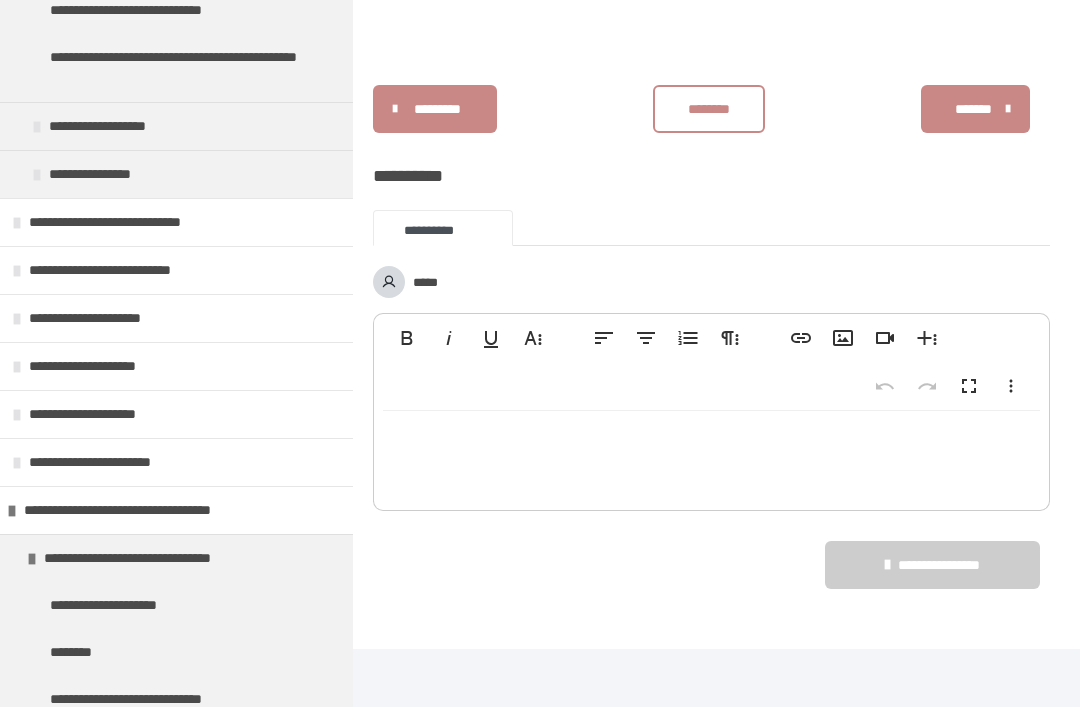 click on "**********" at bounding box center (129, 605) 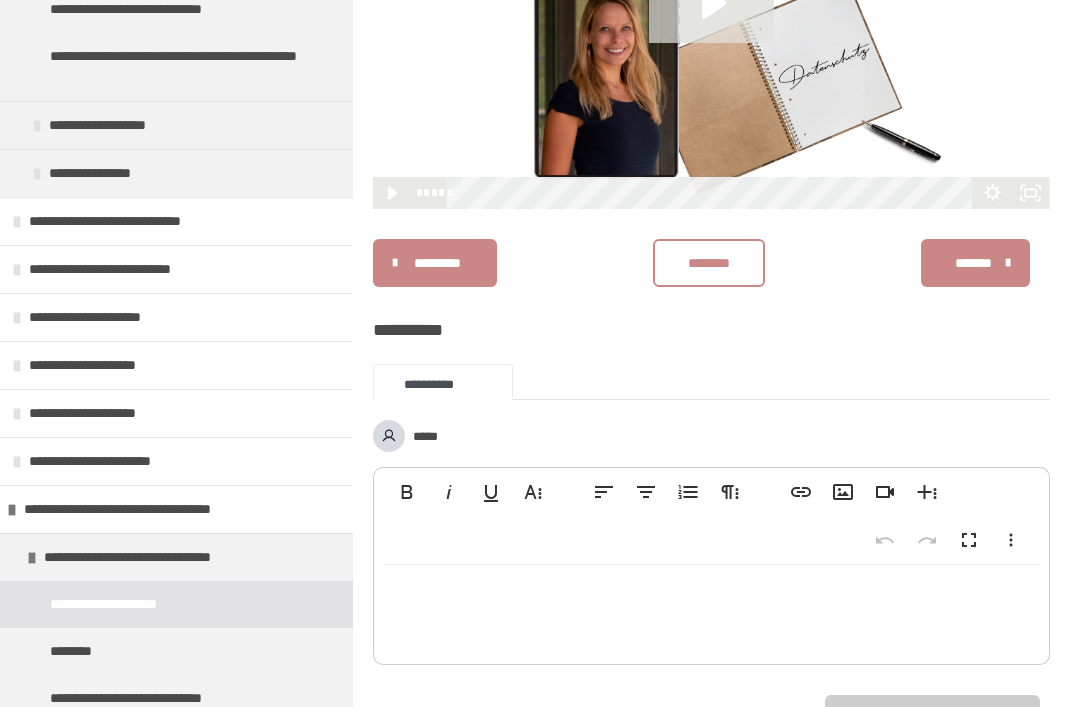 scroll, scrollTop: 1173, scrollLeft: 0, axis: vertical 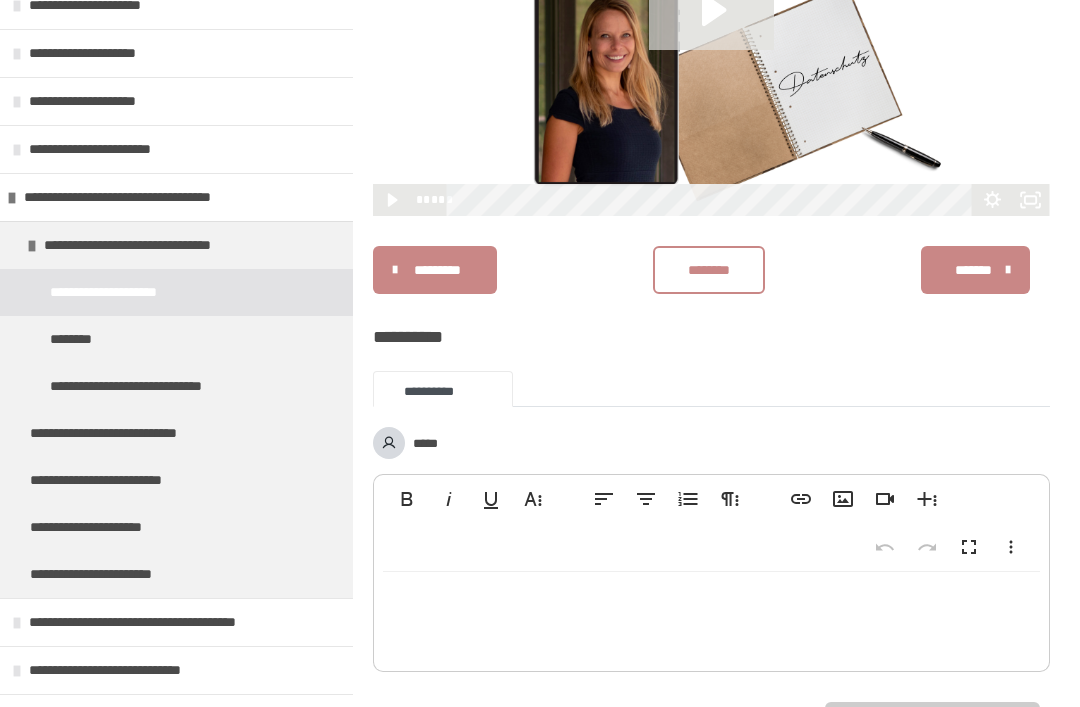 click on "**********" at bounding box center [132, 433] 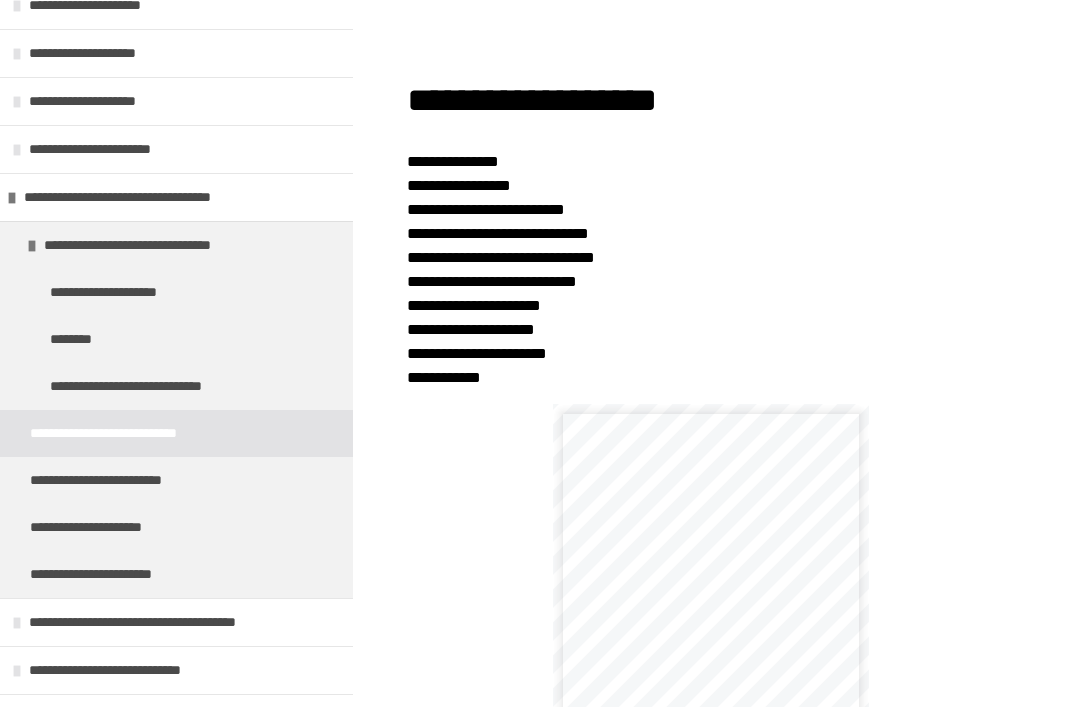 click on "**********" at bounding box center [155, 386] 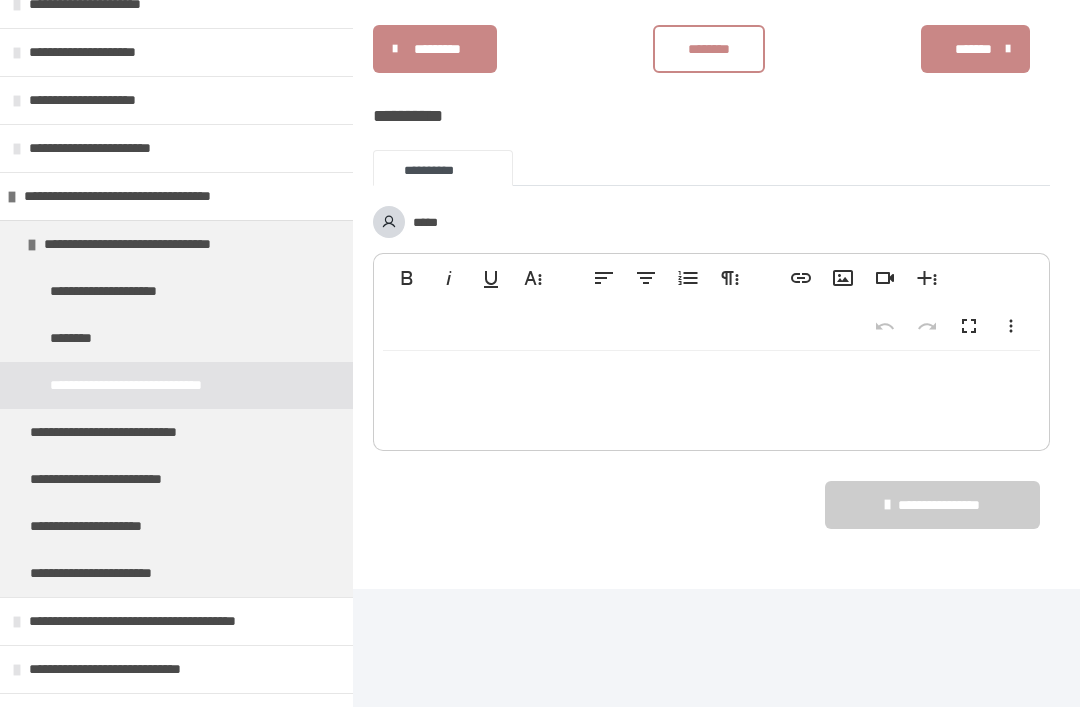 scroll, scrollTop: 1388, scrollLeft: 0, axis: vertical 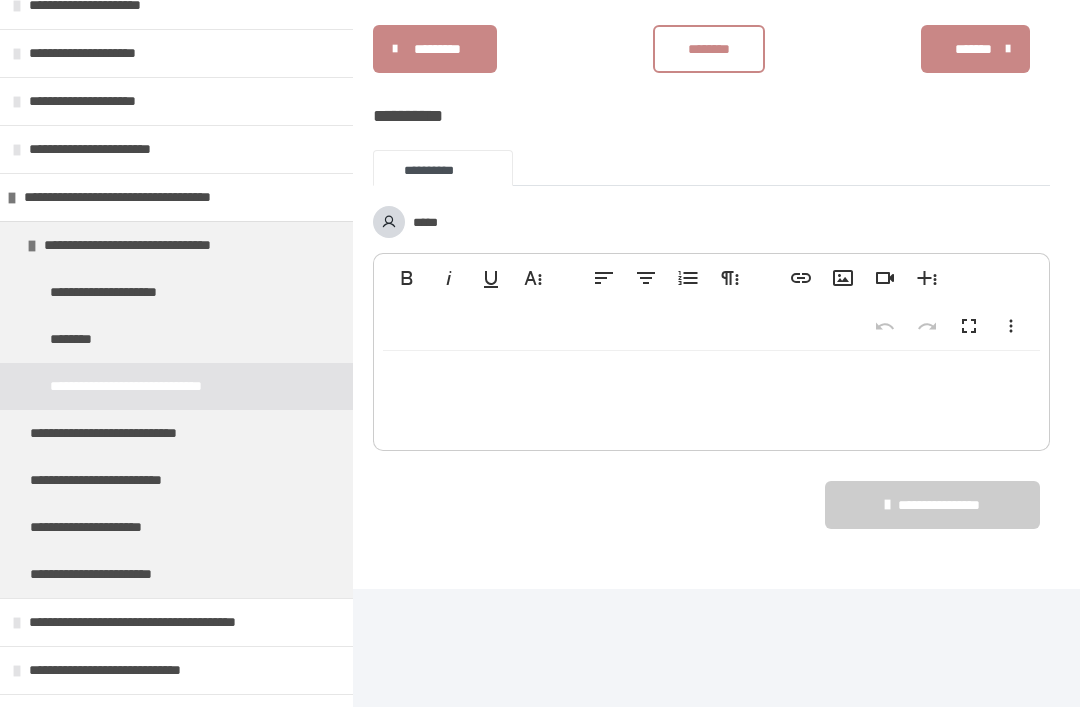 click on "********" at bounding box center [78, 339] 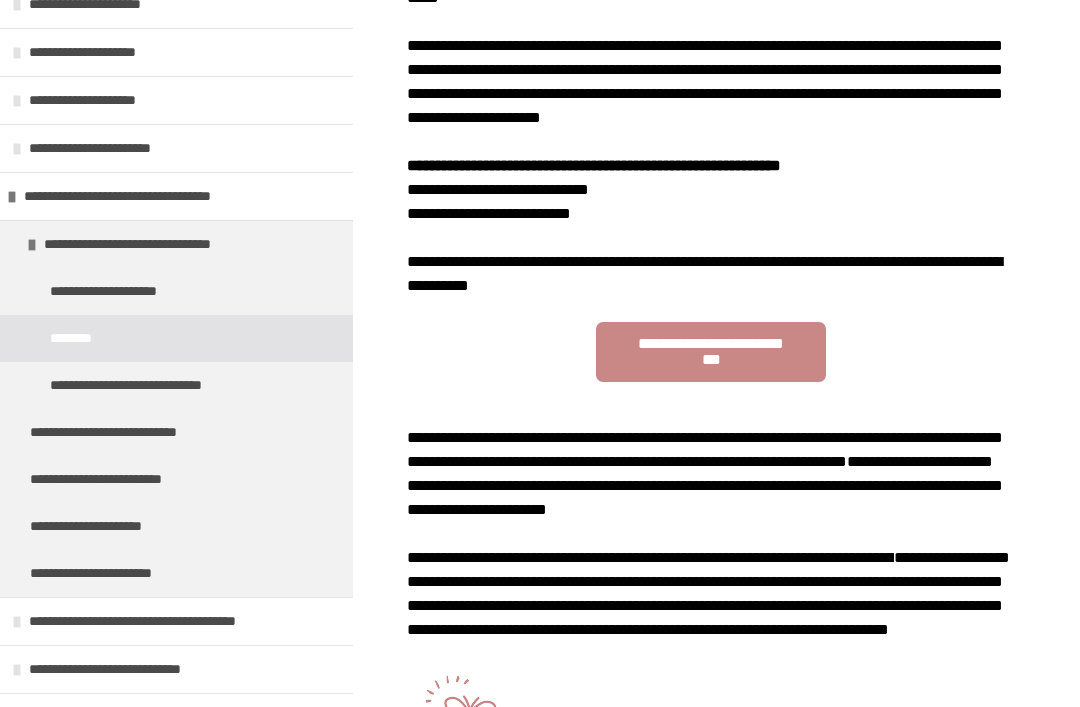 scroll, scrollTop: 506, scrollLeft: 0, axis: vertical 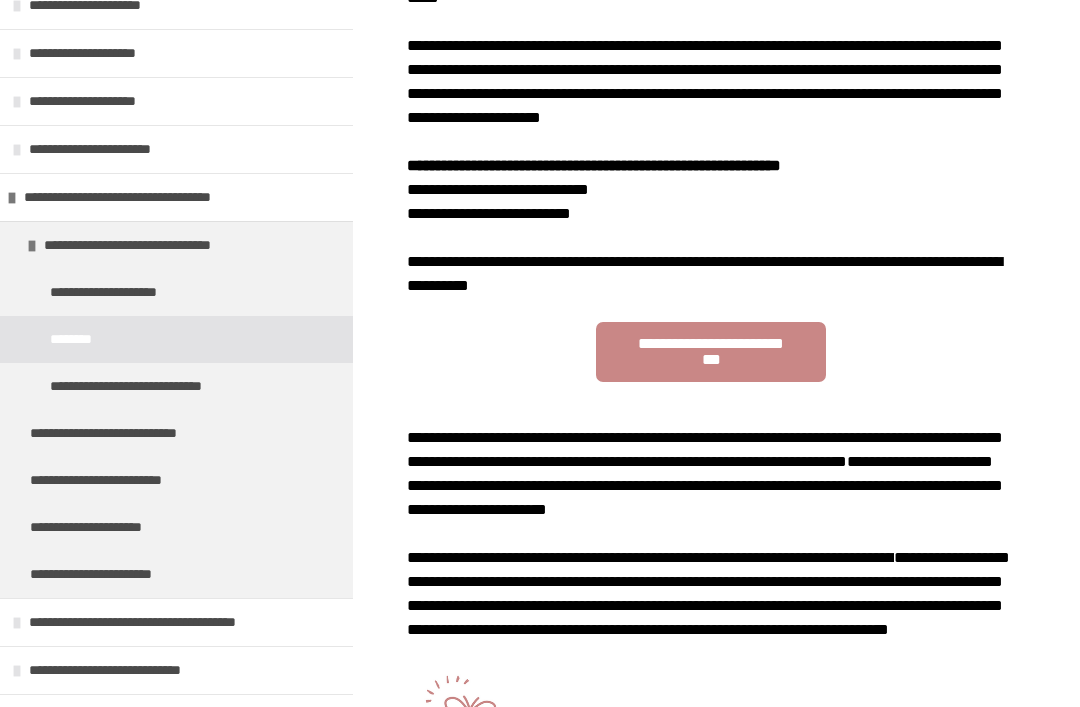 click on "**********" at bounding box center (711, 352) 